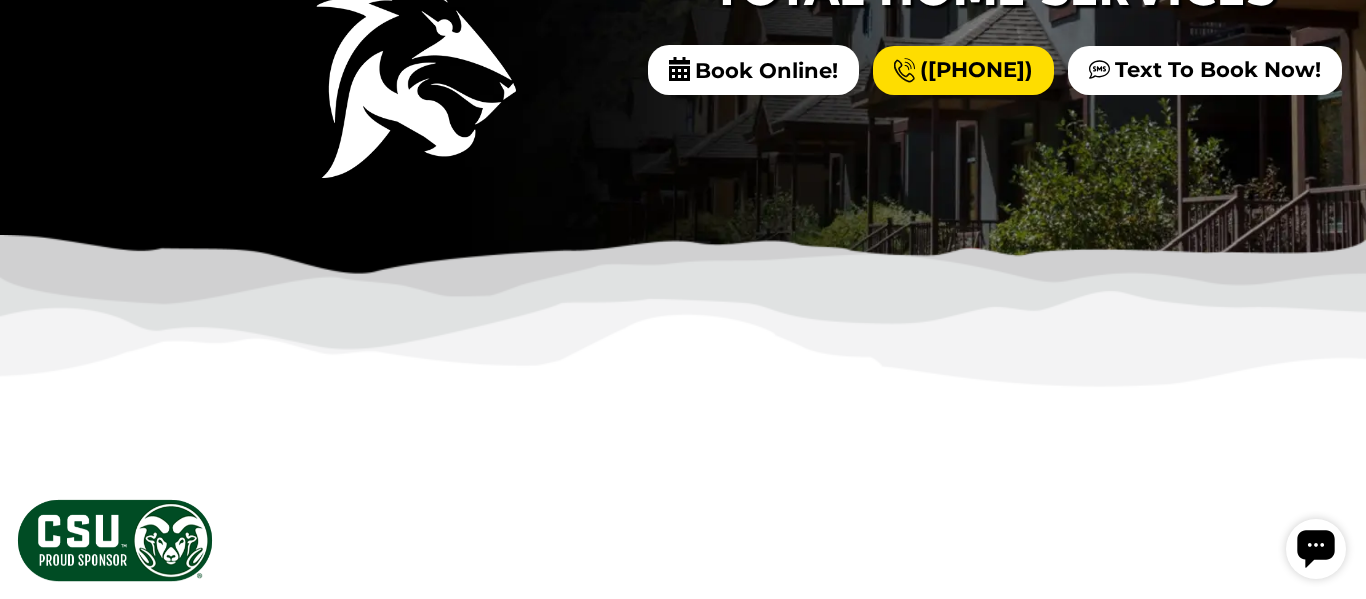 scroll, scrollTop: 0, scrollLeft: 0, axis: both 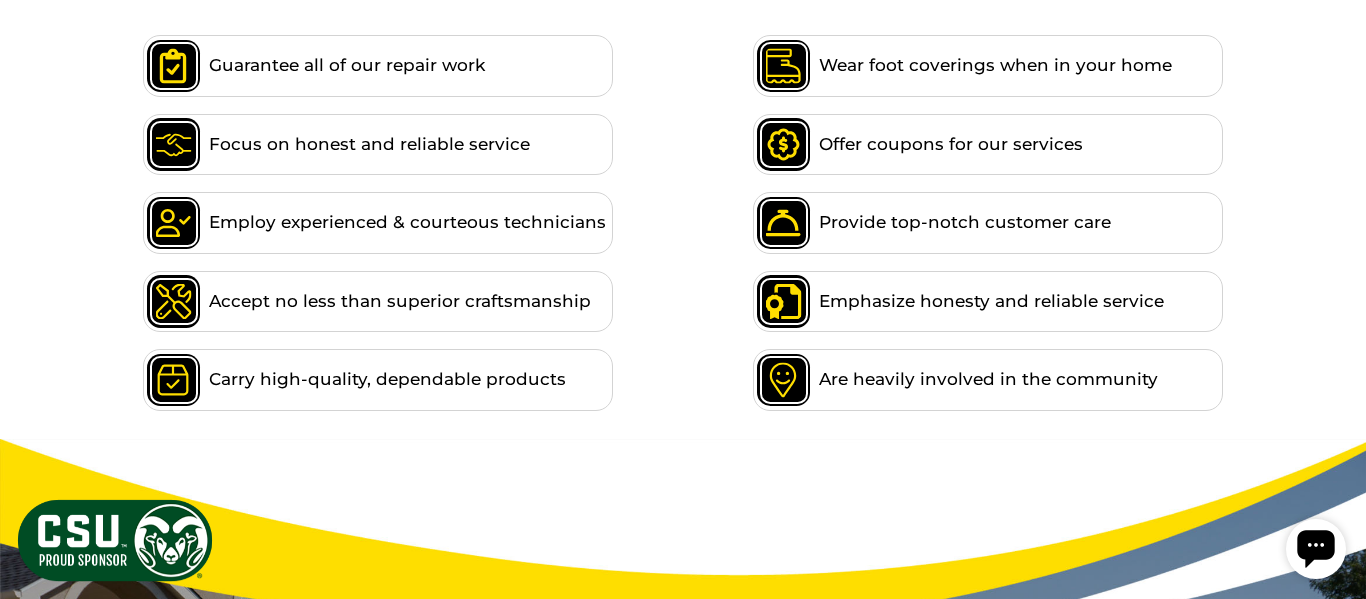 click at bounding box center (115, 540) 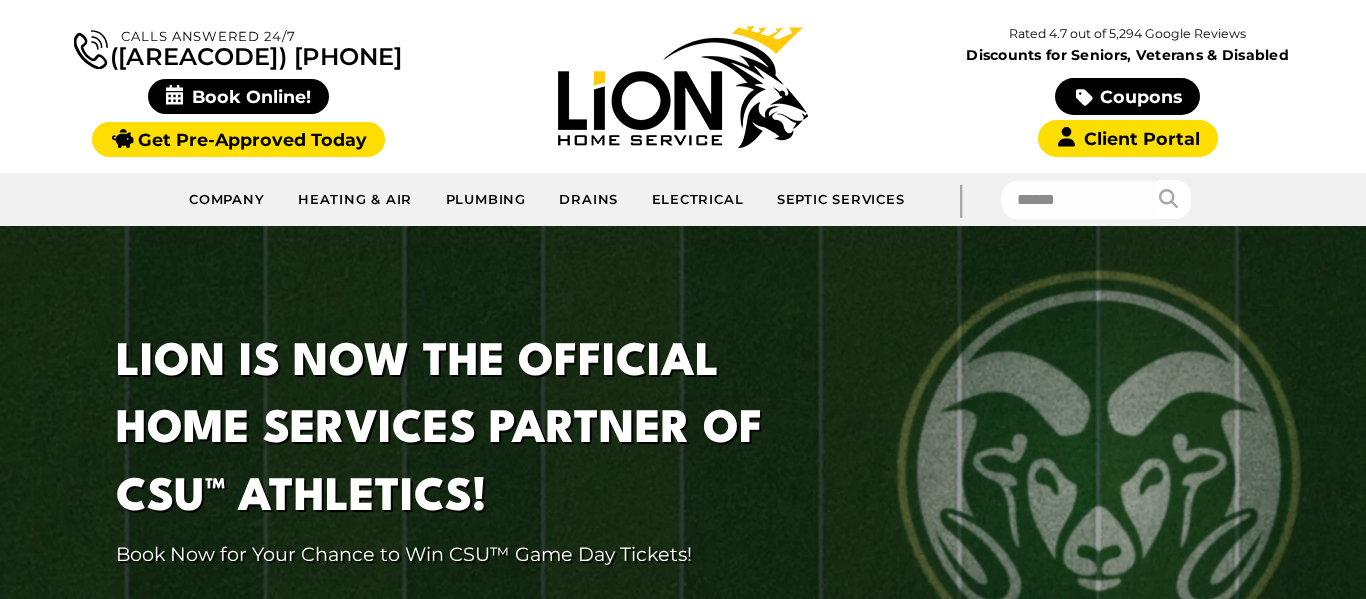 scroll, scrollTop: 853, scrollLeft: 0, axis: vertical 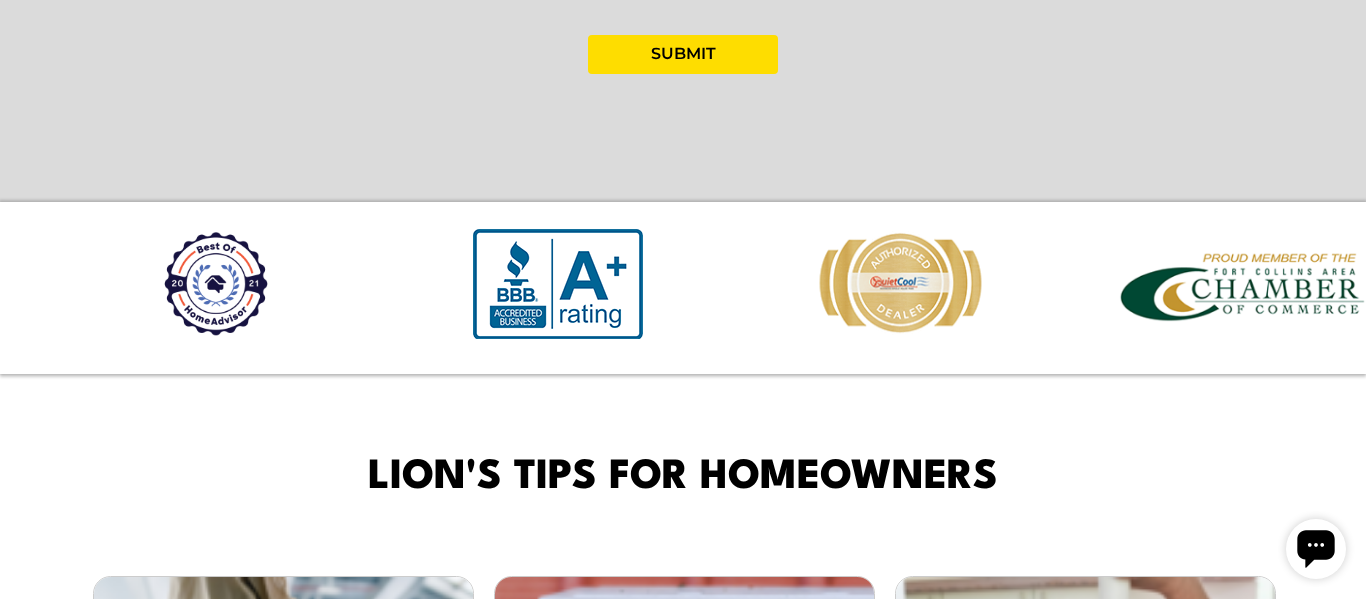 click on "Lion's Tips for Homeowners Avoid a Summer Septic Emergency: Warning Signs & Solutions for Colorado Homes
Colorado summers bring backyard barbecues, visiting guests, and longer showers, but they can also bring septic trouble if your system isn’t ready for the added demand. With more people at home or visiting during the …  Read More
Is Your Septic System Ready for Summer Storms? What Colorado Homeowners Need to Know
When it comes to costly home disasters, few things are as messy or as expensive as a septic system failure. One heavy summer storm could overwhelm your septic tank, flood your yard with sewage, or …  Read More
AC Not Keeping Up with the Heat? Here’s When To Repair vs. Replace
Colorado summers aren’t just warm. They can be brutally hot, especially in Fort Collins and the Front Range. If your AC is not cooling the way it used to, you’re not alone. Many homeowners struggle …  Read More" at bounding box center (683, 833) 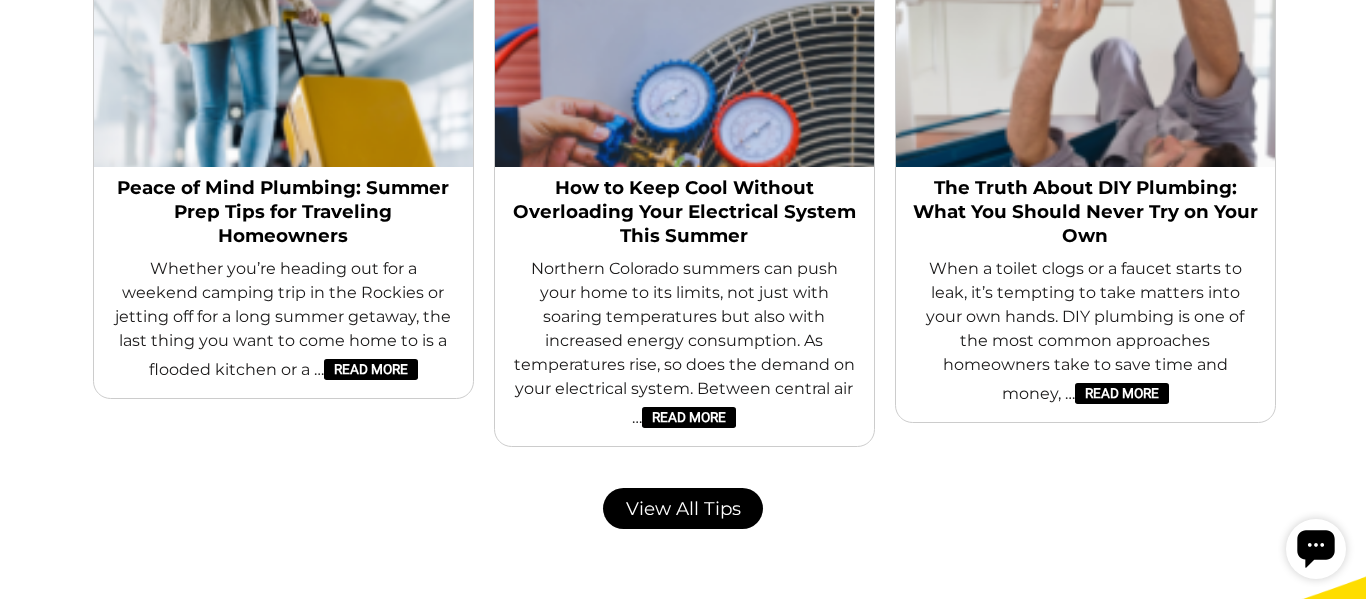 scroll, scrollTop: 2881, scrollLeft: 0, axis: vertical 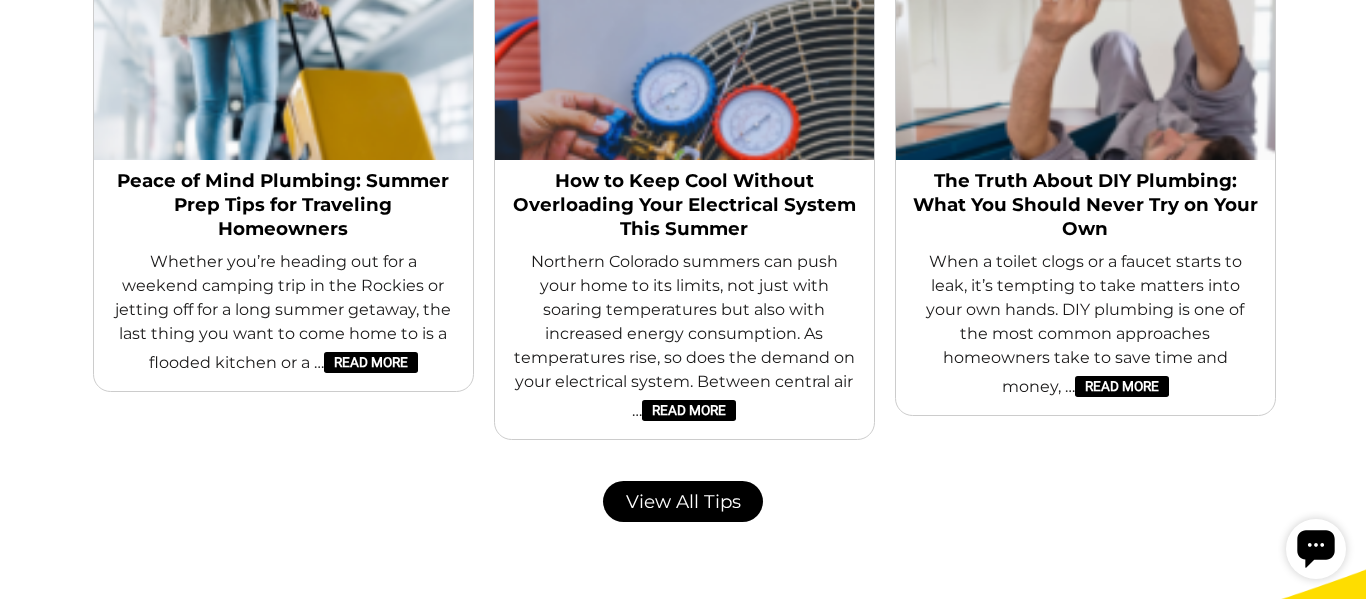 click on "Lion's Tips for Homeowners Avoid a Summer Septic Emergency: Warning Signs & Solutions for Colorado Homes
Colorado summers bring backyard barbecues, visiting guests, and longer showers, but they can also bring septic trouble if your system isn’t ready for the added demand. With more people at home or visiting during the …  Read More
Is Your Septic System Ready for Summer Storms? What Colorado Homeowners Need to Know
When it comes to costly home disasters, few things are as messy or as expensive as a septic system failure. One heavy summer storm could overwhelm your septic tank, flood your yard with sewage, or …  Read More
AC Not Keeping Up with the Heat? Here’s When To Repair vs. Replace
Colorado summers aren’t just warm. They can be brutally hot, especially in Fort Collins and the Front Range. If your AC is not cooling the way it used to, you’re not alone. Many homeowners struggle …  Read More" at bounding box center [683, 160] 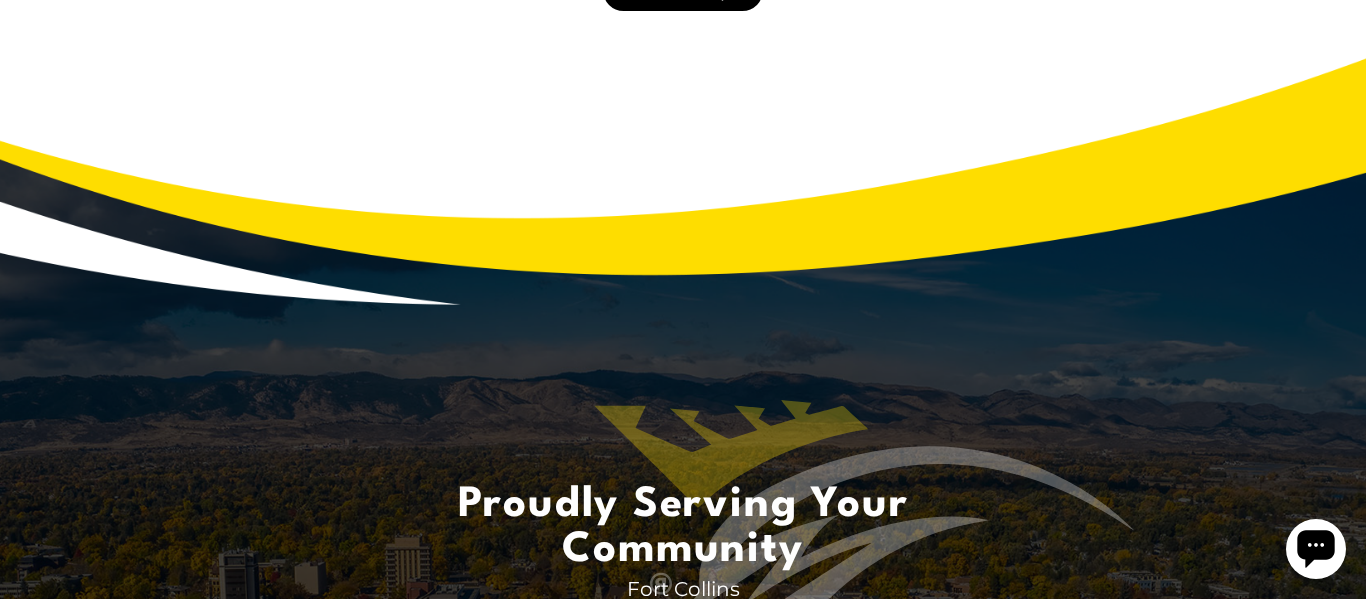 click on "Proudly Serving Your Community Fort Collins  Back AC Repair AC Replacement & Installation Air Conditioning Air Conditioning Maintenance Boiler Maintenance Boiler Repair Boiler Replacement & Installation Boiler Services Drain Camera Inspections Drain and Rooter Services Ductless Mini Splits Electrical Panels Electrical Safety Electrical Services Electricians Emergency Plumbing Furnace Installation Furnace Maintenance Furnace Repair Furnace Replacement Garbage Disposals Gas Lines Generators HVAC Rejuvenation Heating Hydro-Jetting Indoor Air Quality Lighting And Ceiling Fans Plumbers Plumbing Fixtures Repiping Septic Contractors Septic Installation And Tank Location Septic Repair Septic System Cleaning Septic Systems Sewer Lines Sewer Repair Sump Pumps Sump Pumps Tankless Water Heaters Water Heaters Water Lines Water Treatment Loveland  Back A/C Replacement AC Repair Duct Cleaning" at bounding box center [683, 540] 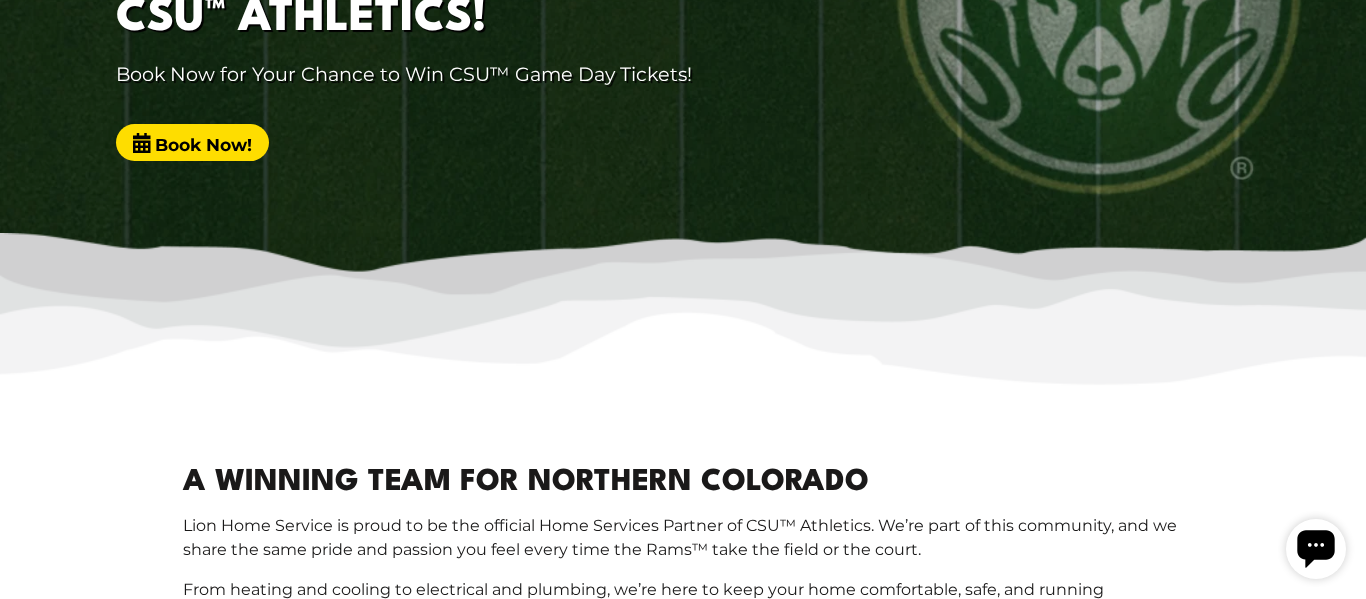 scroll, scrollTop: 0, scrollLeft: 0, axis: both 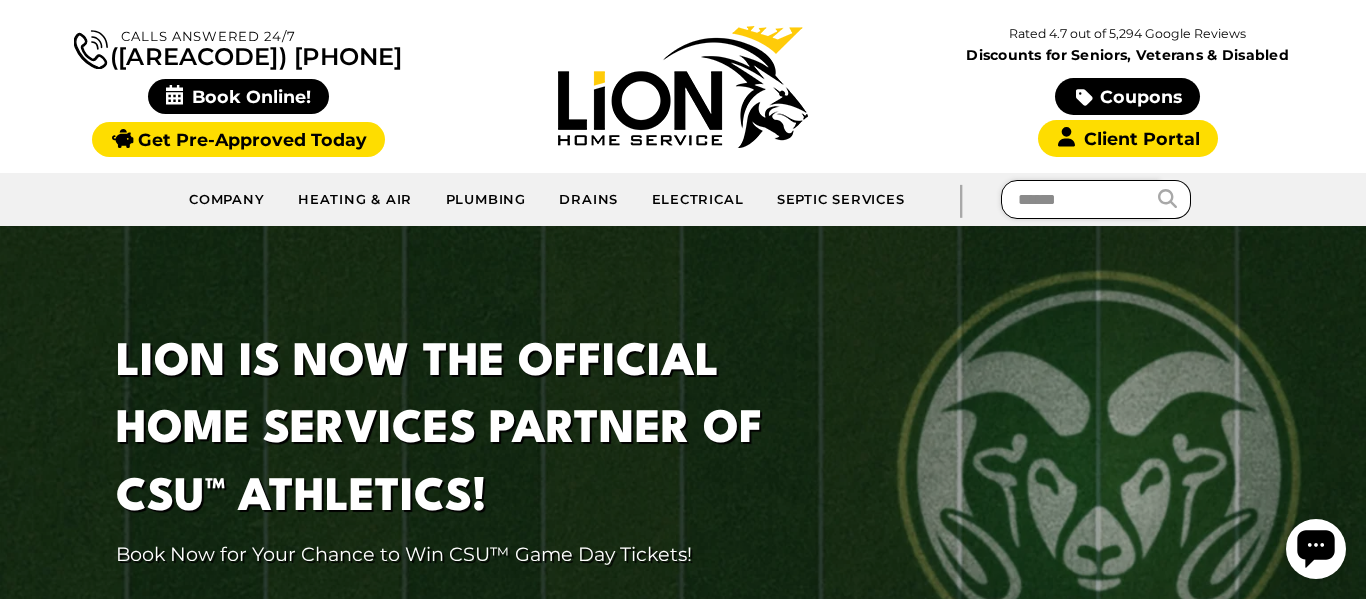 click at bounding box center [1080, 199] 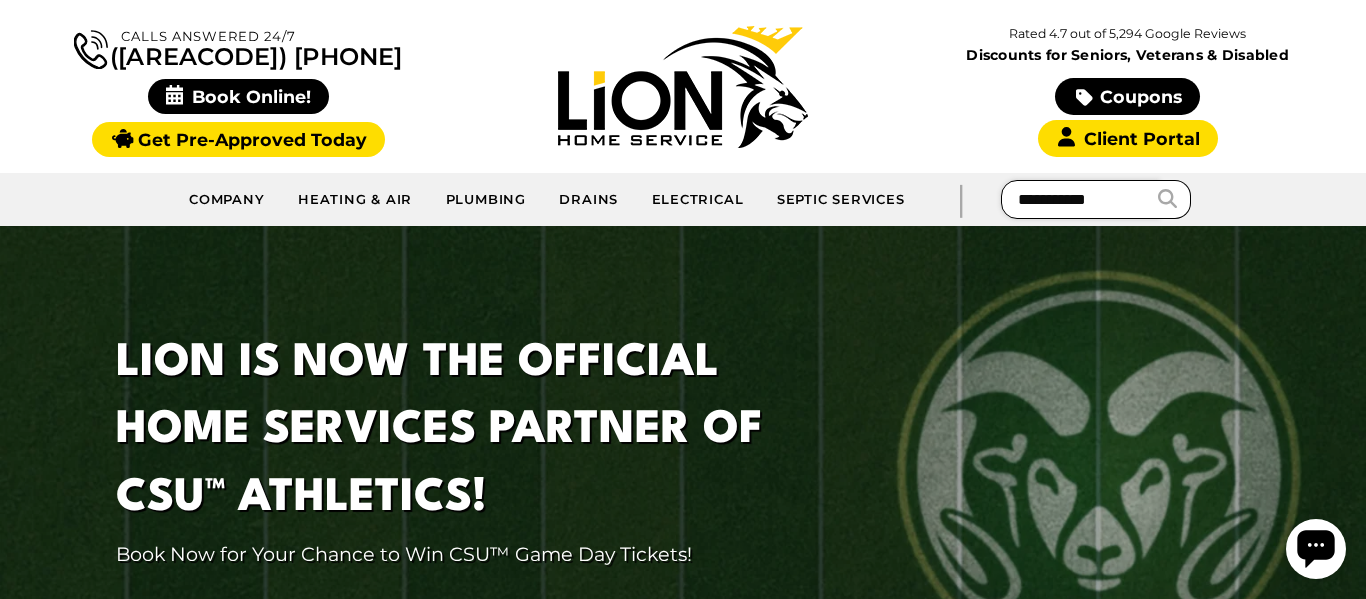 type on "**********" 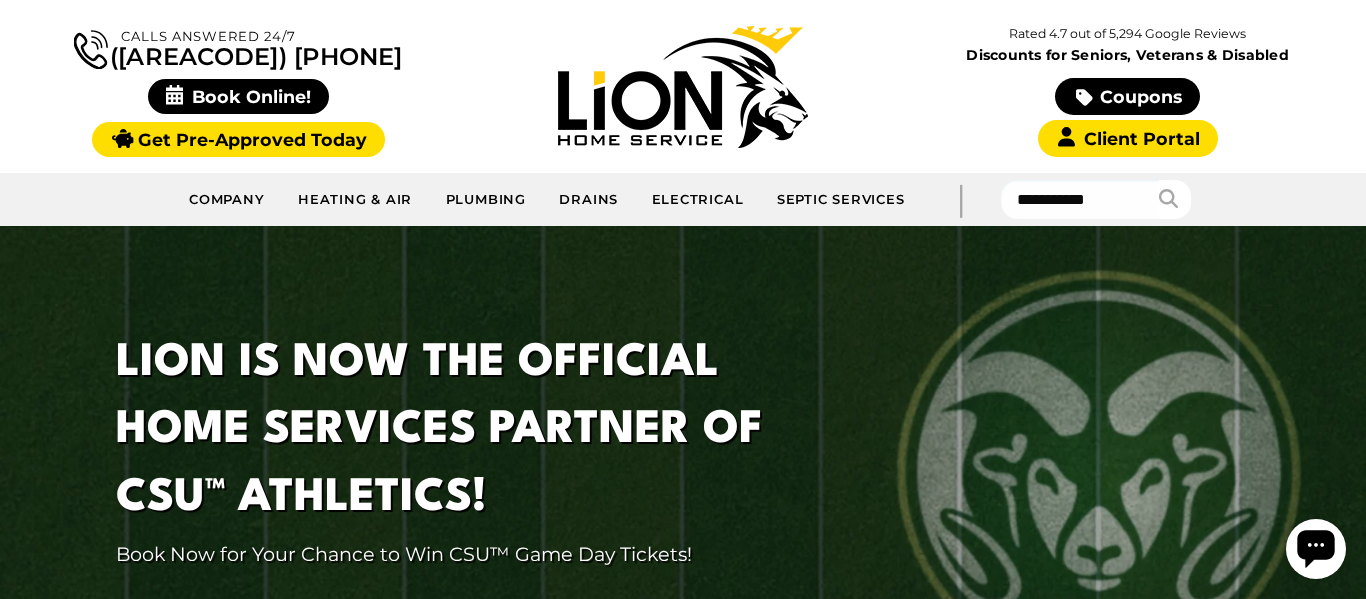 click 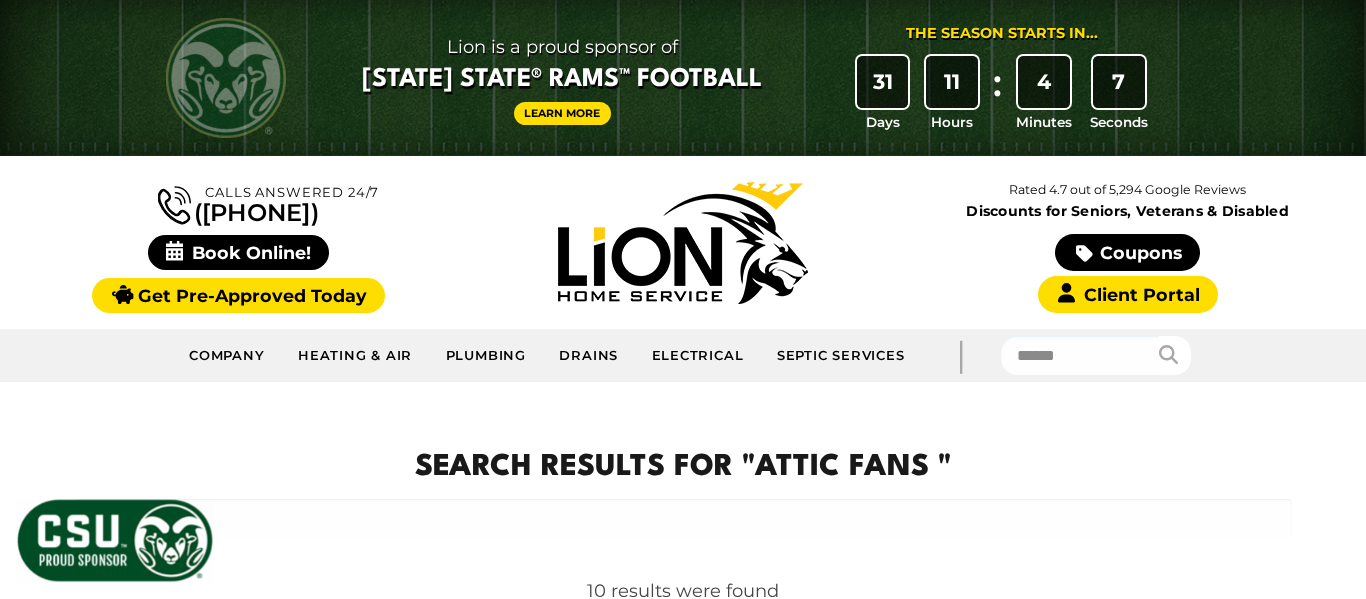 scroll, scrollTop: 0, scrollLeft: 0, axis: both 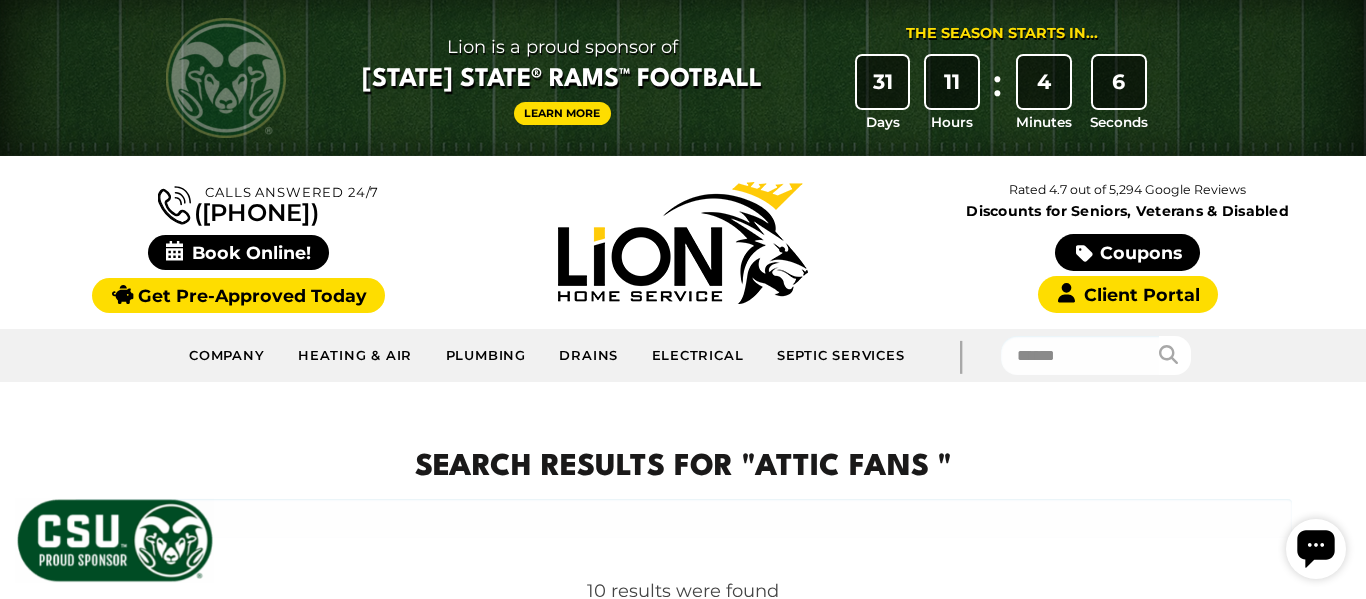 click on "Rated 4.7 out of 5,294 Google Reviews" at bounding box center [1127, 190] 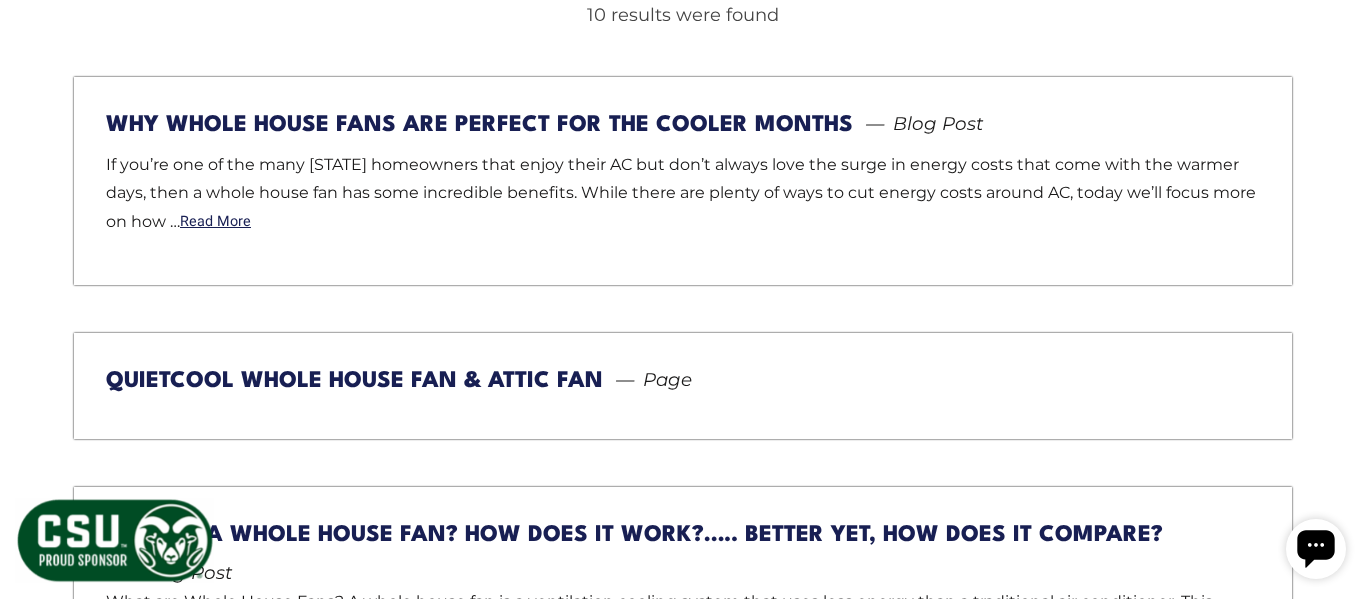 scroll, scrollTop: 577, scrollLeft: 0, axis: vertical 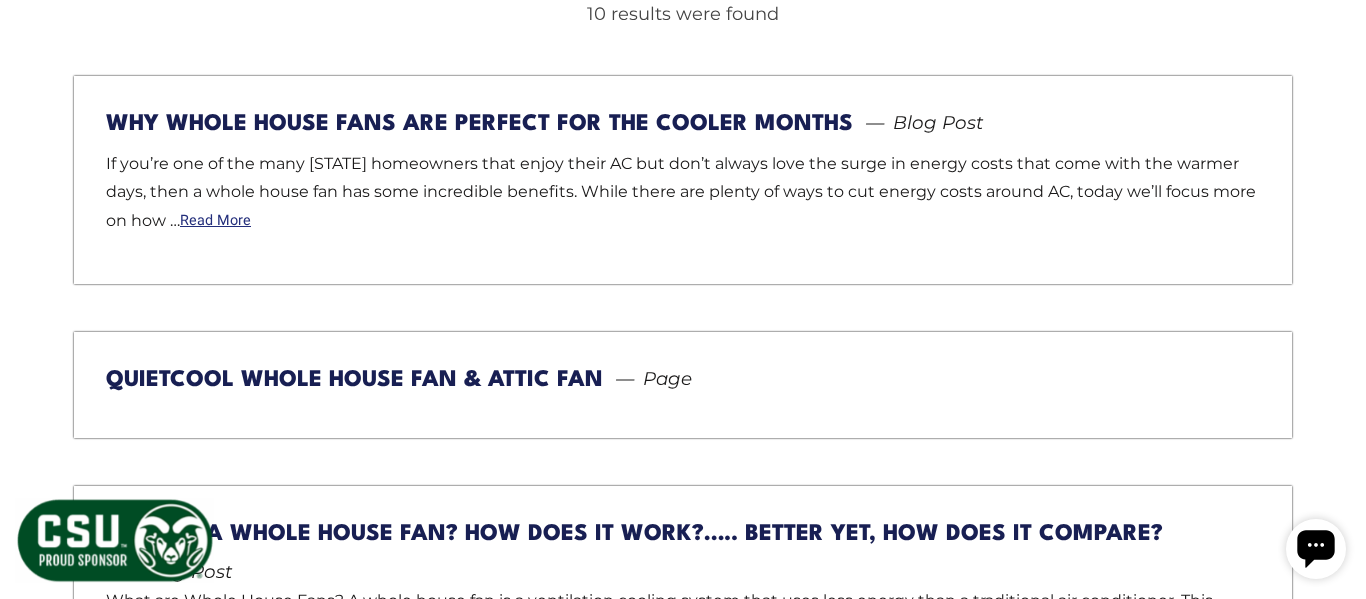 click on "Read More" at bounding box center (215, 221) 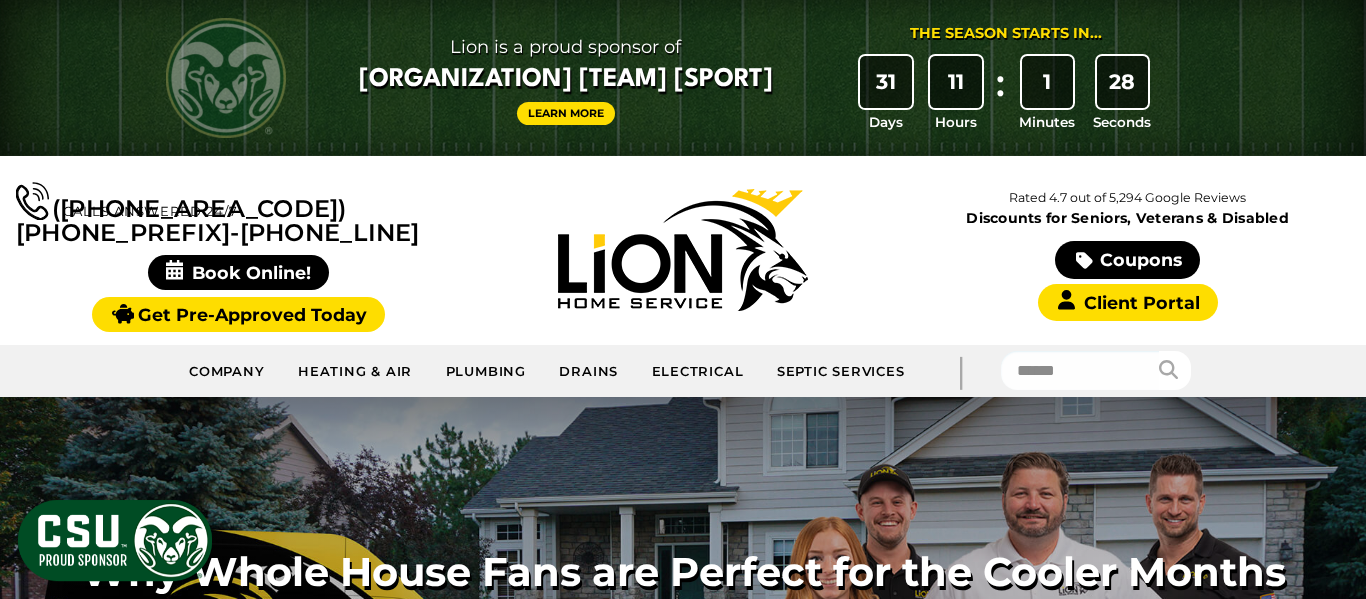 scroll, scrollTop: 519, scrollLeft: 0, axis: vertical 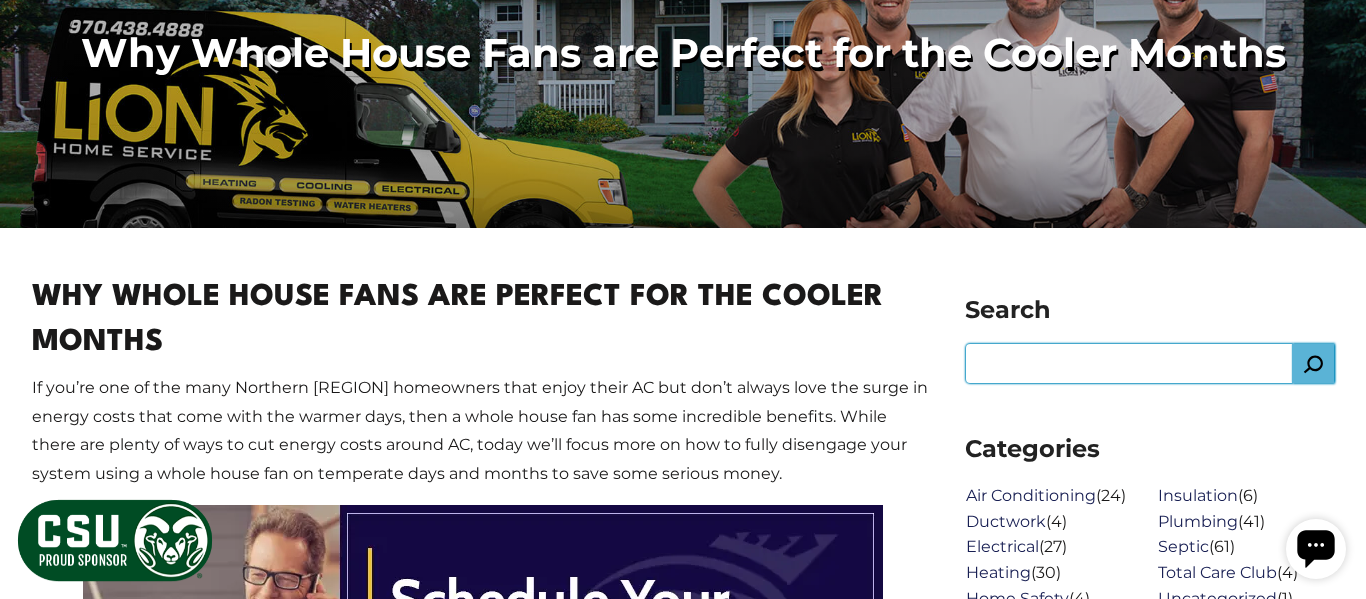 click on "Search" at bounding box center [1129, 363] 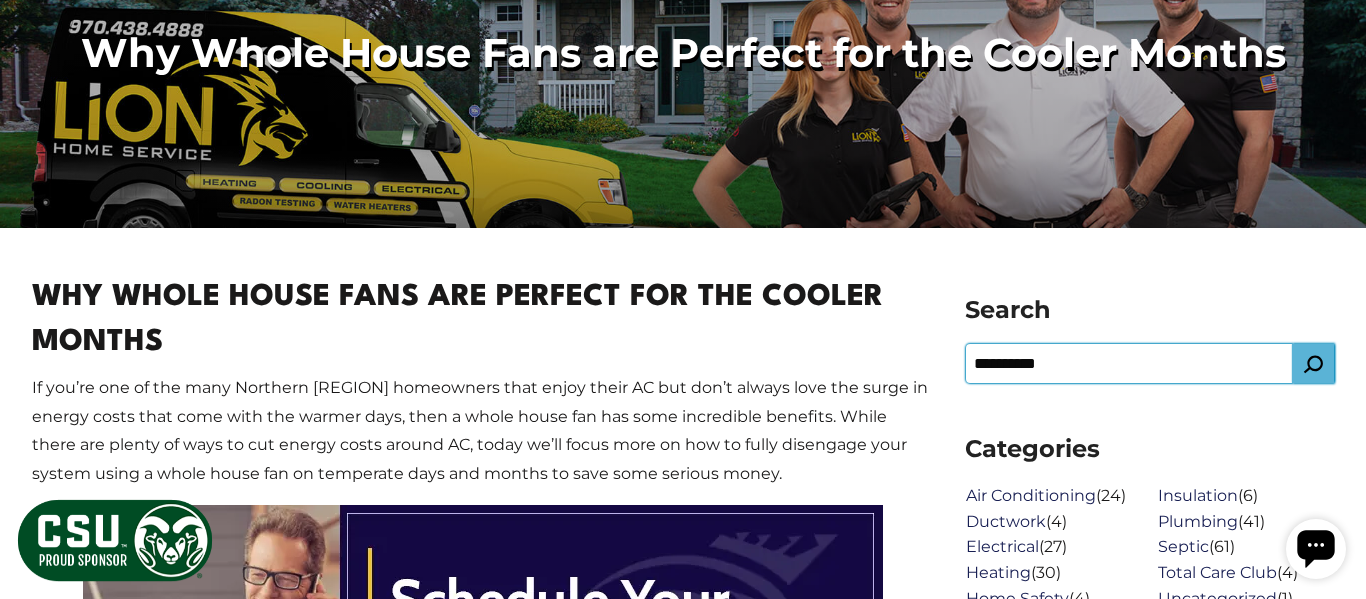 type on "**********" 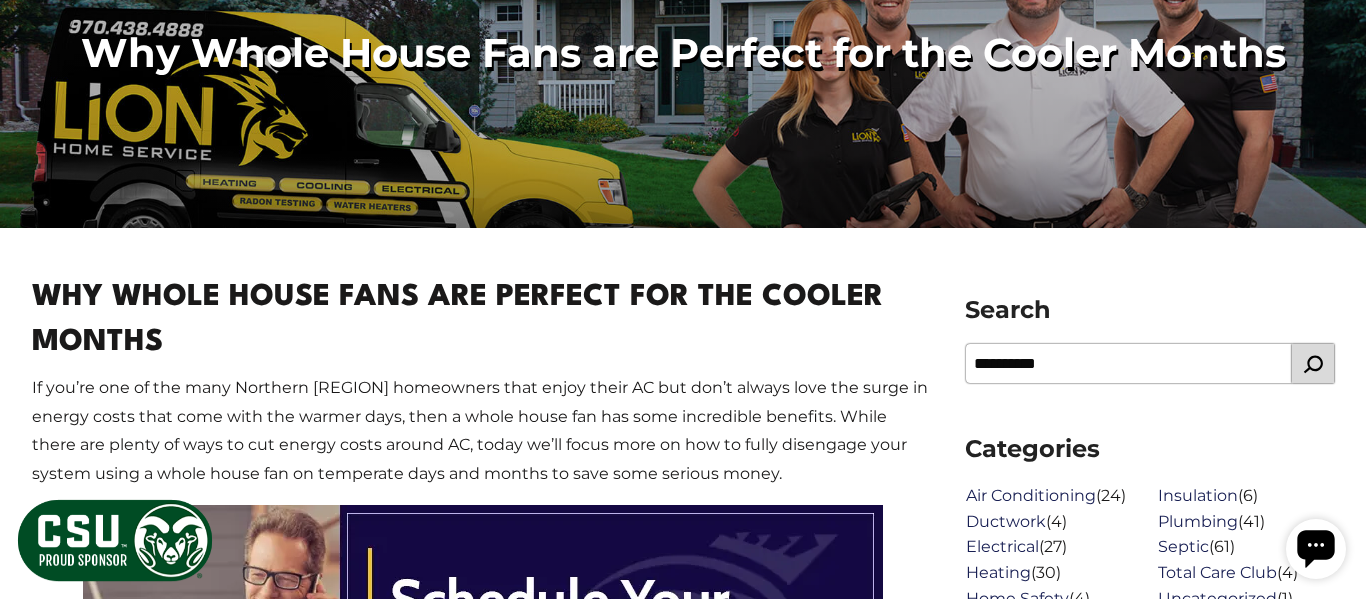 click at bounding box center (1313, 363) 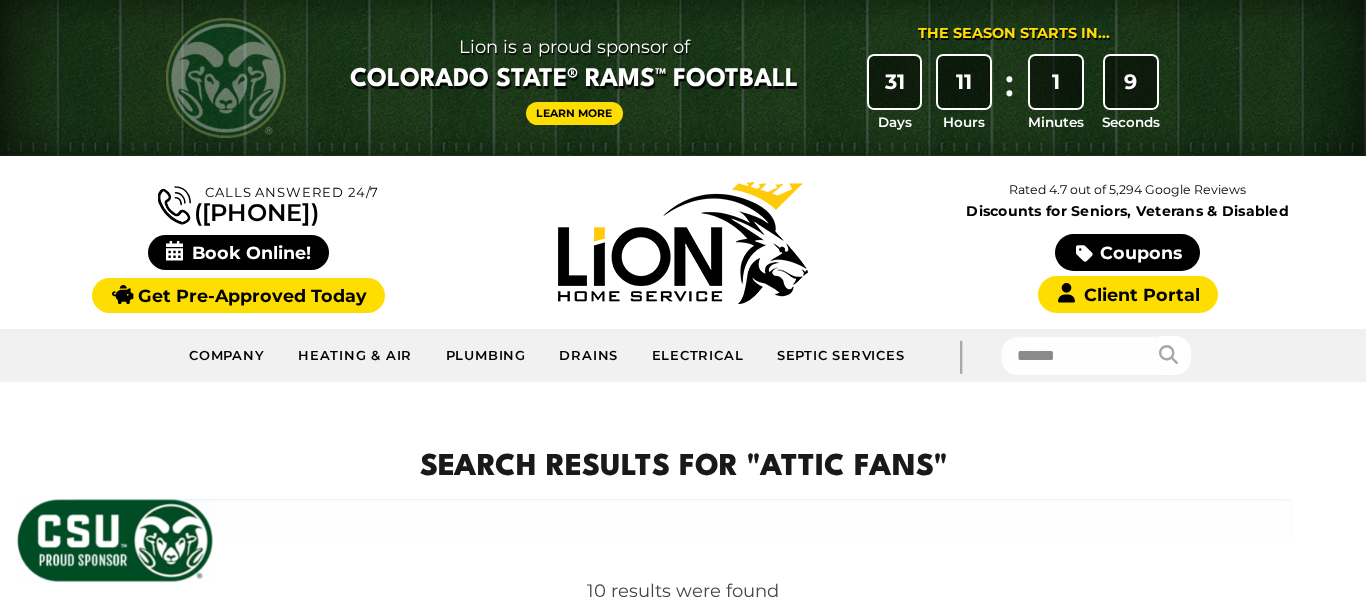 scroll, scrollTop: 0, scrollLeft: 0, axis: both 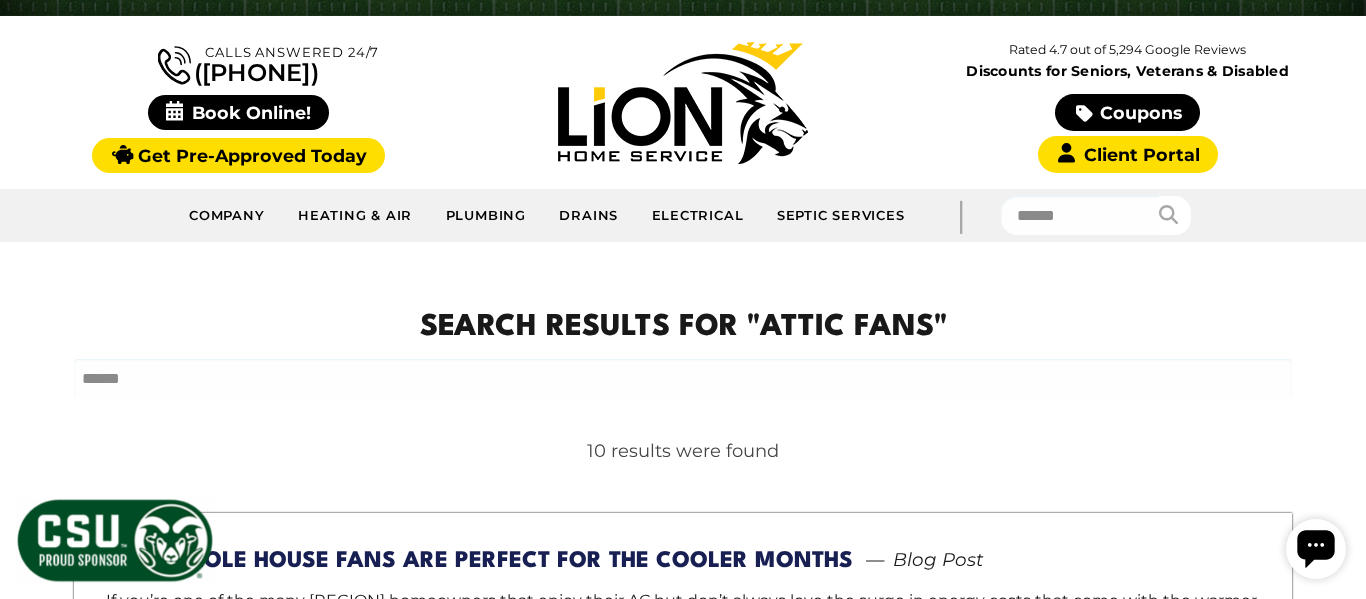 click on "Search Results for "attic fans"
10 results were found
Why Whole House Fans are Perfect for the Cooler Months
Blog Post If you’re one of the many [REGION] homeowners that enjoy their AC but don’t always love the surge in energy costs that come with the warmer days, then a whole house fan has some incredible benefits. While there are plenty of ways to cut energy costs around AC, today we’ll focus more on how …  Read More
QuietCool Whole House Fan & Attic Fan
Page
What is a Whole House Fan?  How does it work?….. Better yet, How does it compare?
Blog Post Read More
Blog Post Read More" at bounding box center [683, 1652] 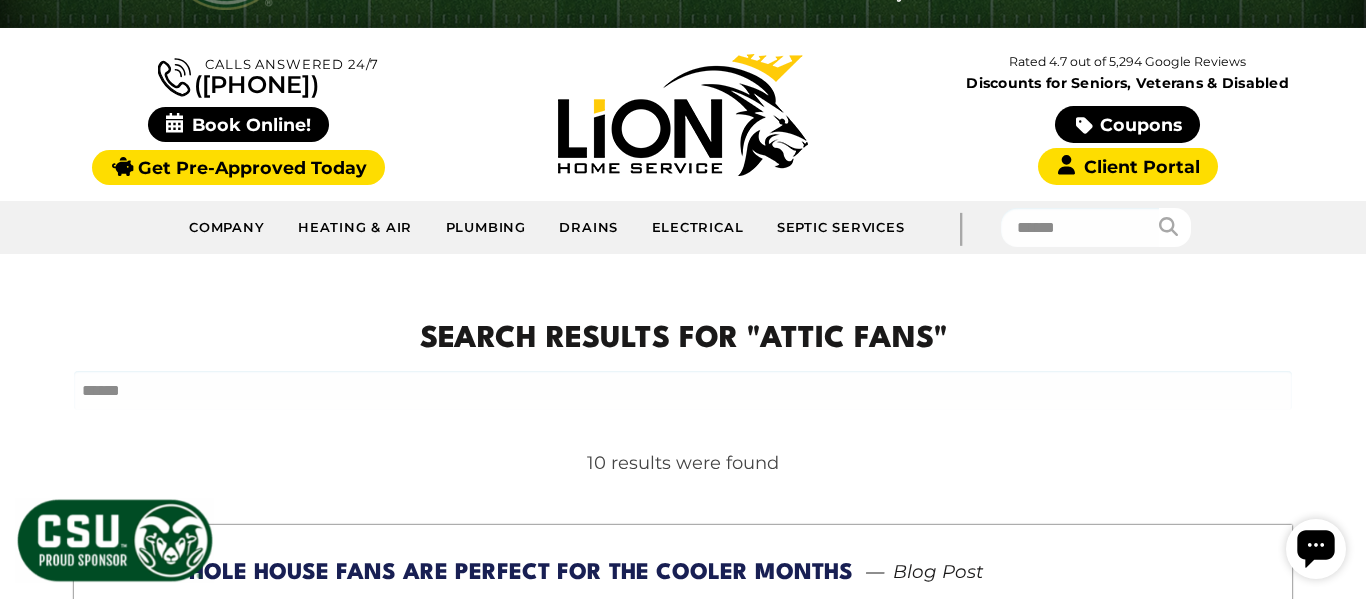 scroll, scrollTop: 141, scrollLeft: 0, axis: vertical 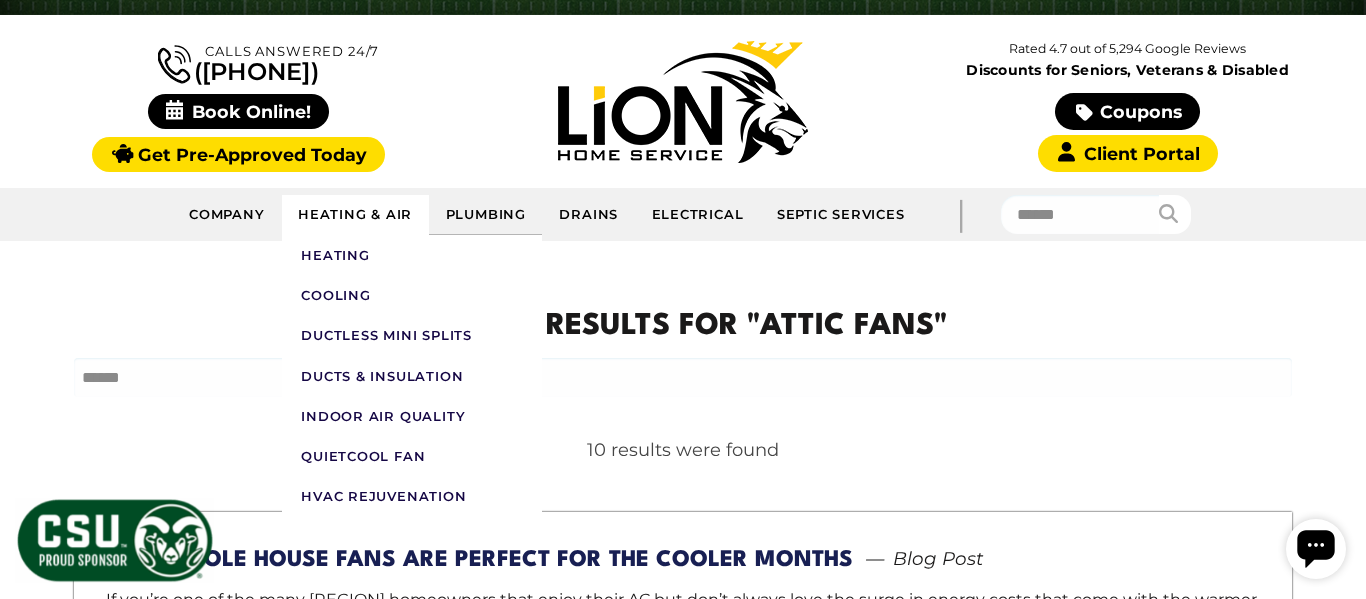 click on "Heating & Air" at bounding box center (356, 215) 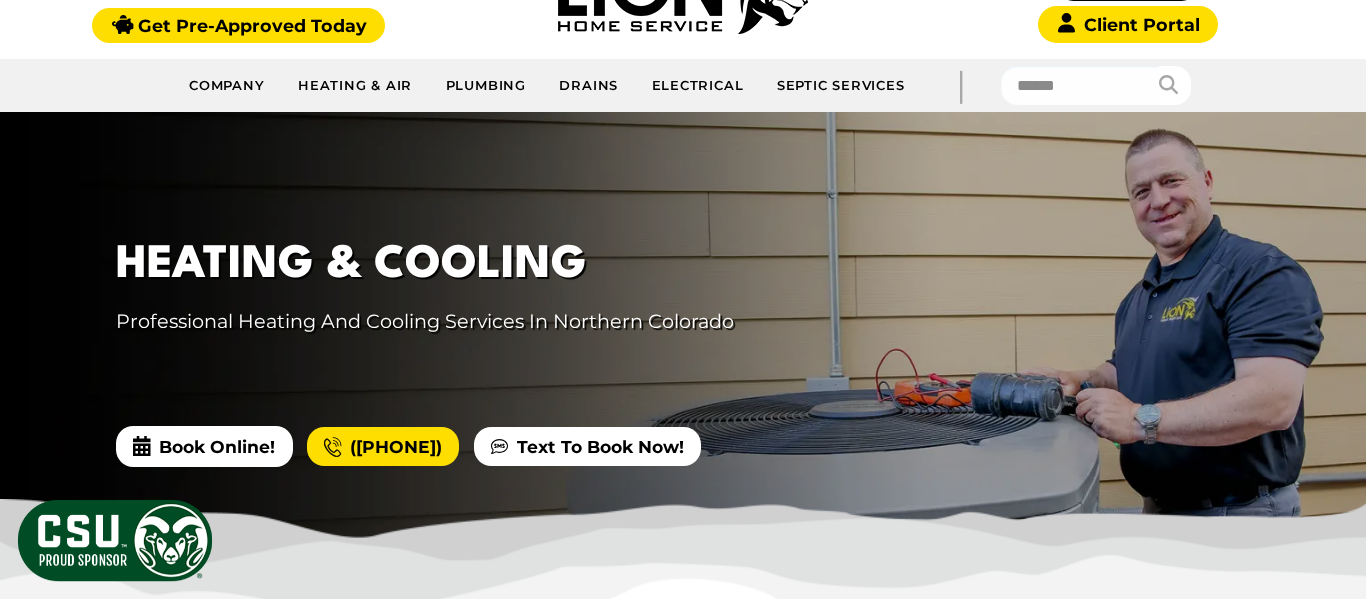 scroll, scrollTop: 270, scrollLeft: 0, axis: vertical 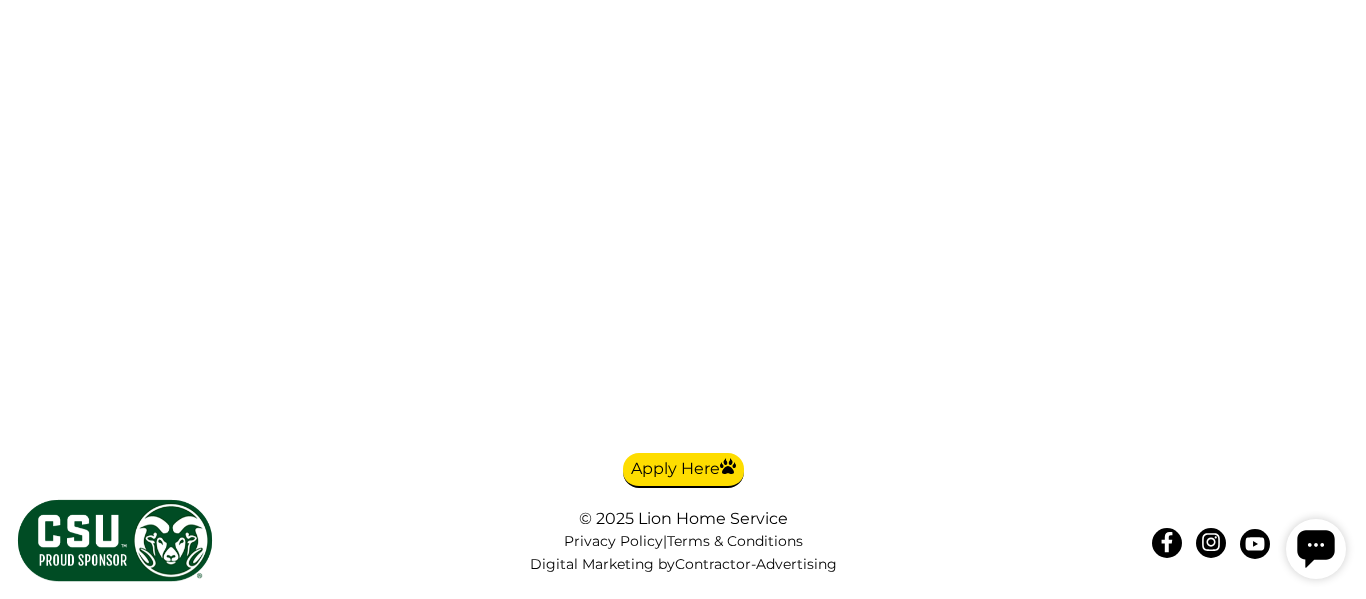 click at bounding box center (283, -607) 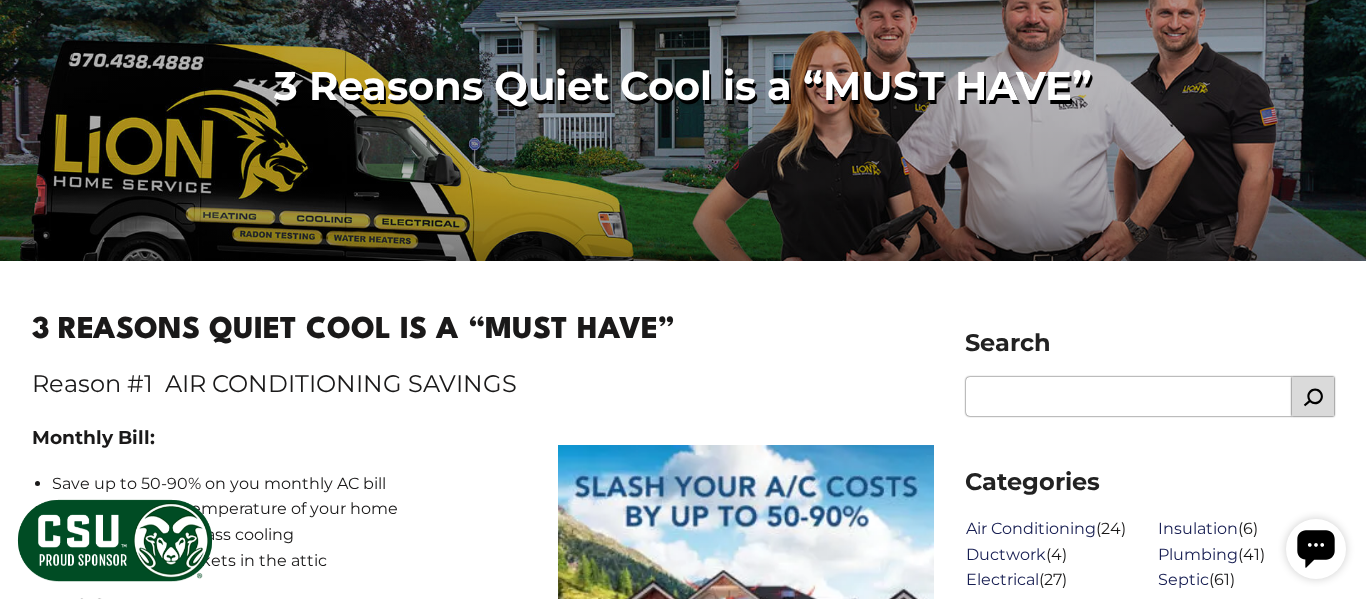 scroll, scrollTop: 0, scrollLeft: 0, axis: both 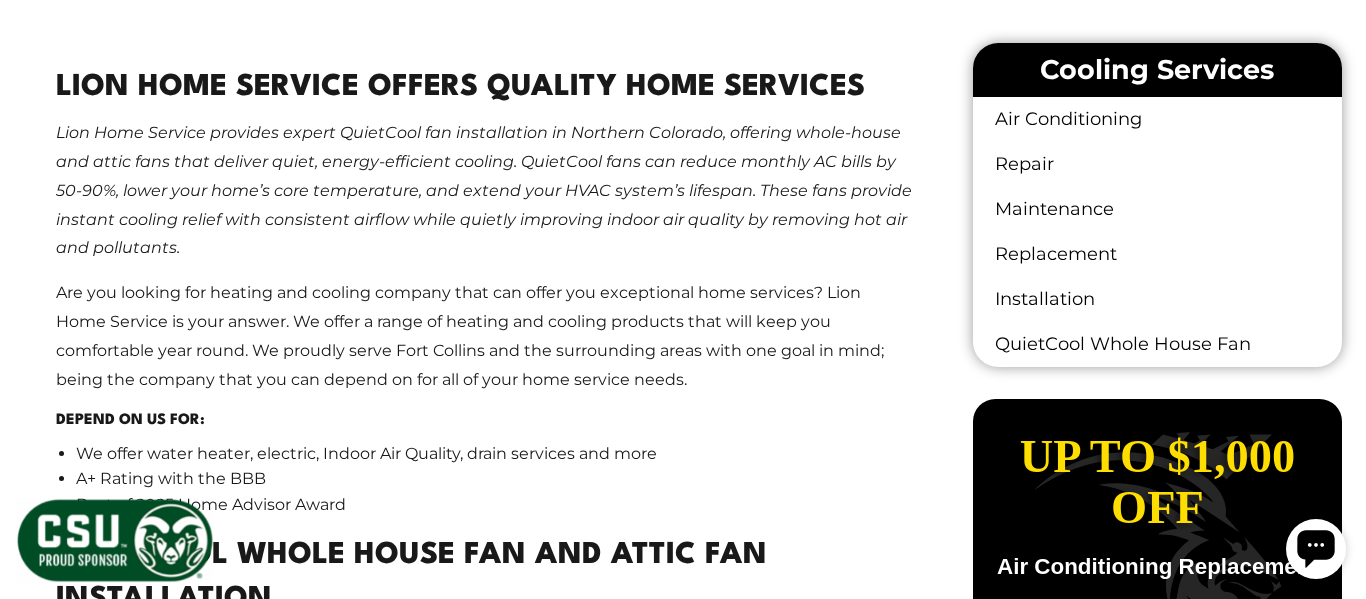 click on "Lion Home Service Offers Quality Home Services
Lion Home Service provides expert QuietCool fan installation in Northern Colorado, offering whole-house and attic fans that deliver quiet, energy-efficient cooling. QuietCool fans can reduce monthly AC bills by 50-90%, lower your home’s core temperature, and extend your HVAC system’s lifespan. These fans provide instant cooling relief with consistent airflow while quietly improving indoor air quality by removing hot air and pollutants.
Are you looking for heating and cooling company that can offer you exceptional home services? Lion Home Service is your answer. We offer a range of heating and cooling products that will keep you comfortable year round. We proudly serve Fort Collins and the surrounding areas with one goal in mind; being the company that you can depend on for all of your home service needs.
Depend on us for:
We offer water heater, electric, Indoor Air Quality, drain services and more
A+ Rating with the BBB" at bounding box center (485, 923) 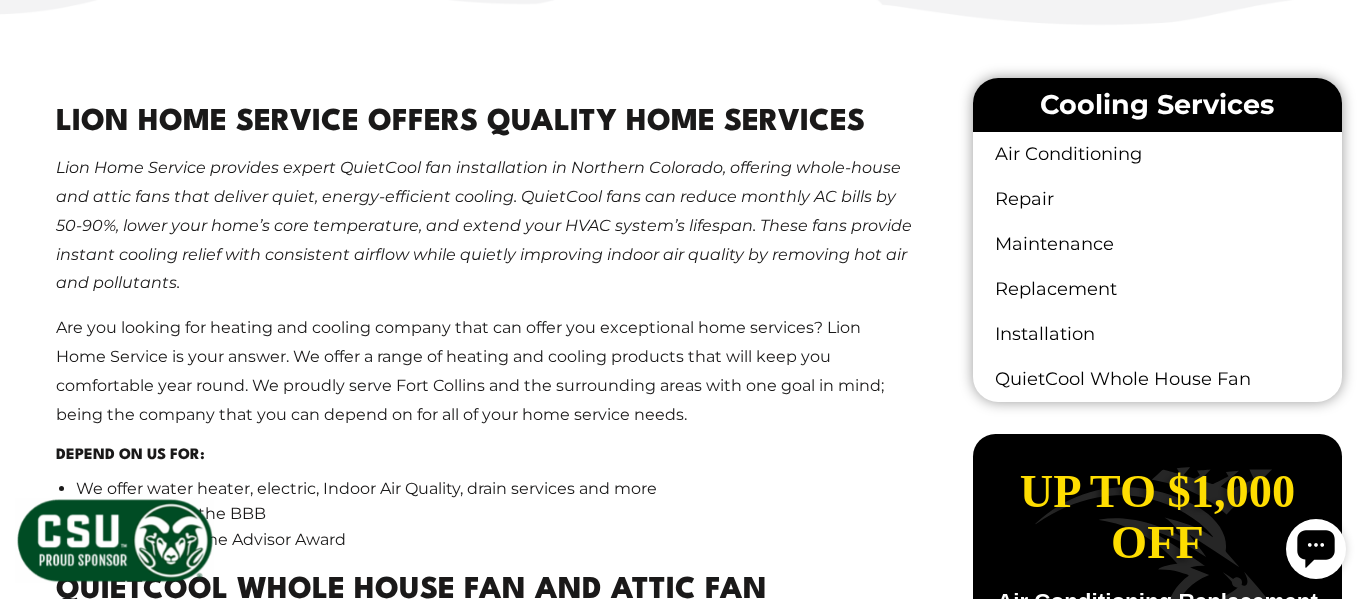 scroll, scrollTop: 964, scrollLeft: 0, axis: vertical 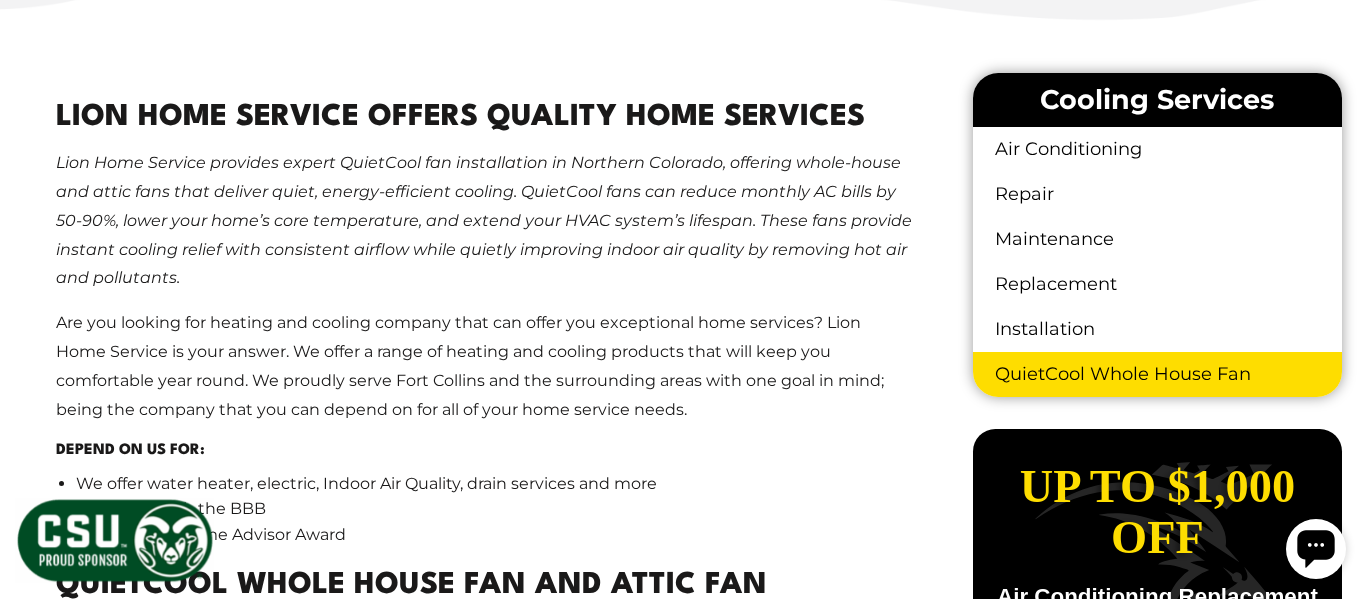 click on "QuietCool Whole House Fan" at bounding box center (1157, 374) 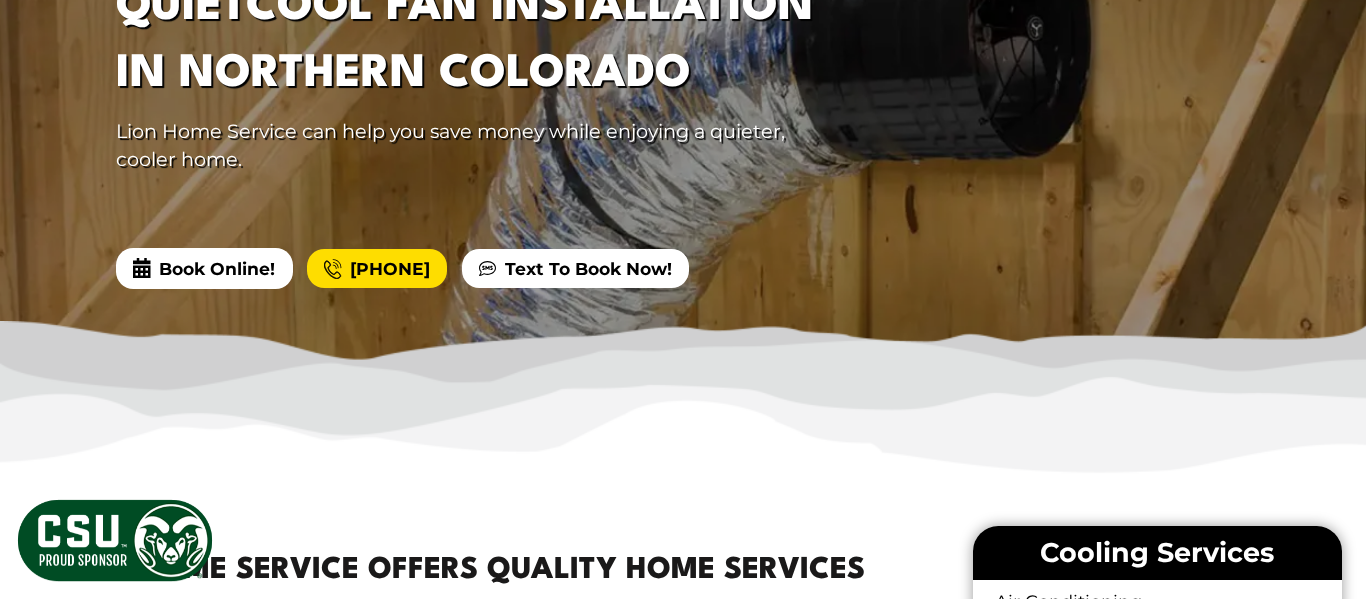 scroll, scrollTop: 818, scrollLeft: 0, axis: vertical 